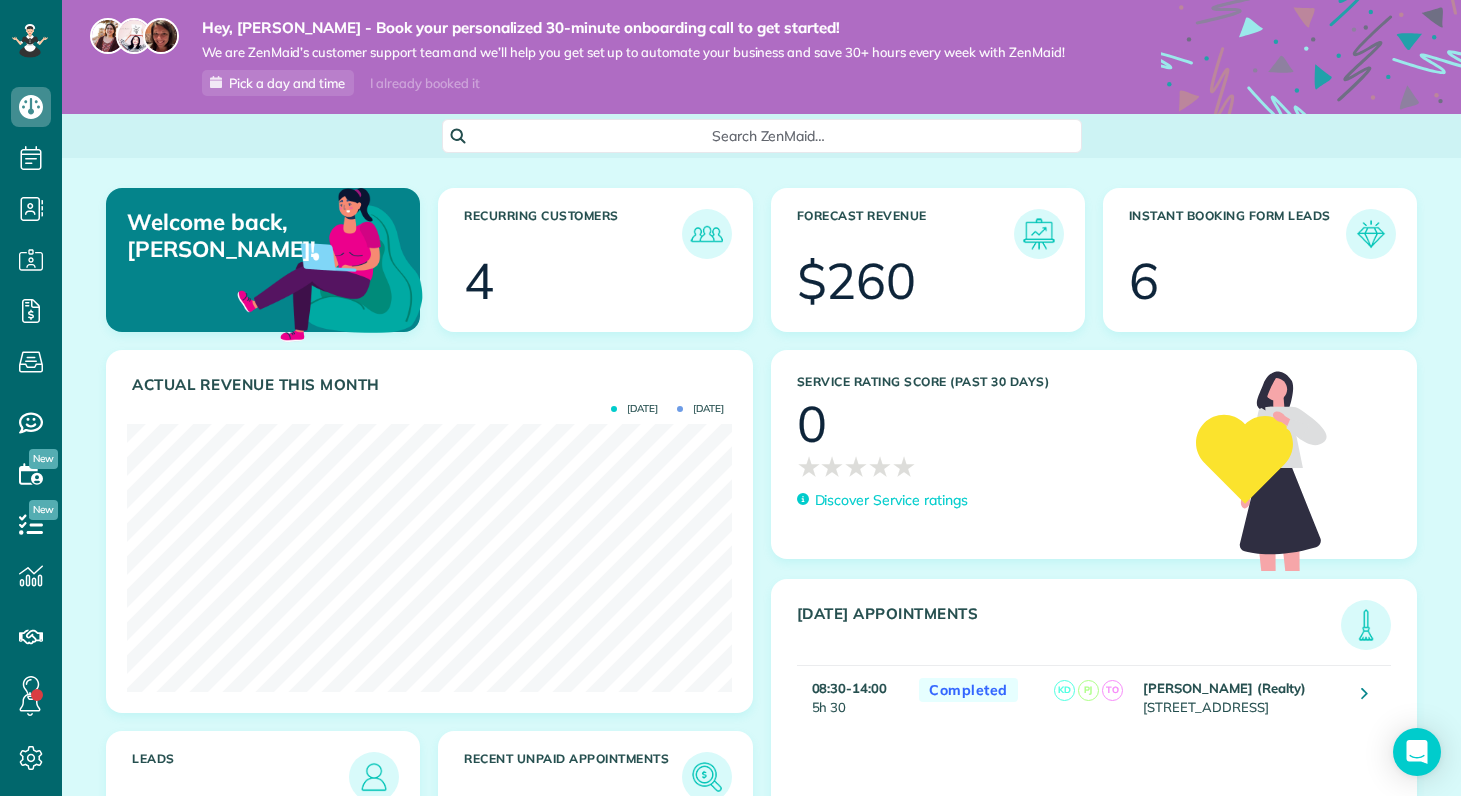 scroll, scrollTop: 0, scrollLeft: 0, axis: both 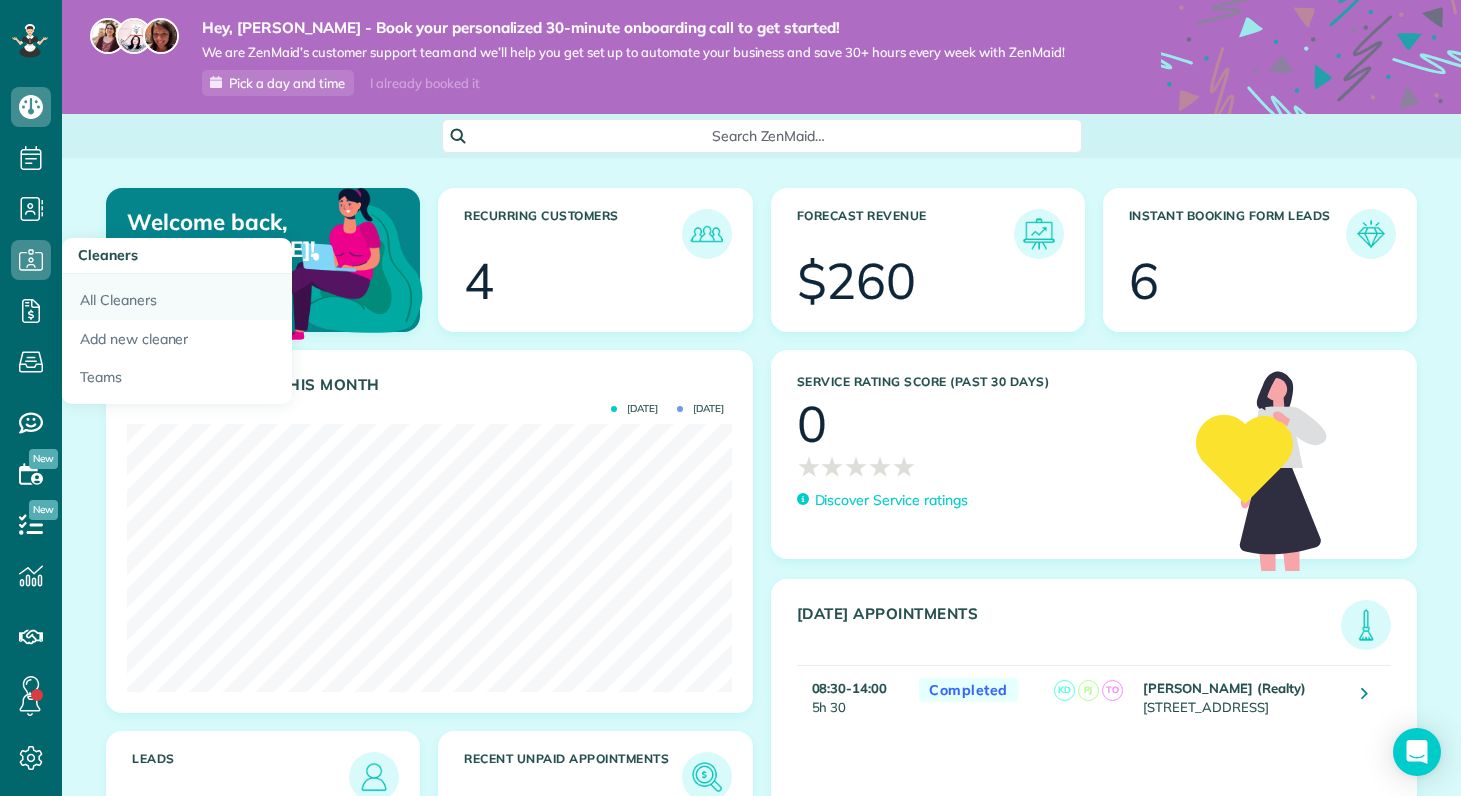 click on "All Cleaners" at bounding box center (177, 297) 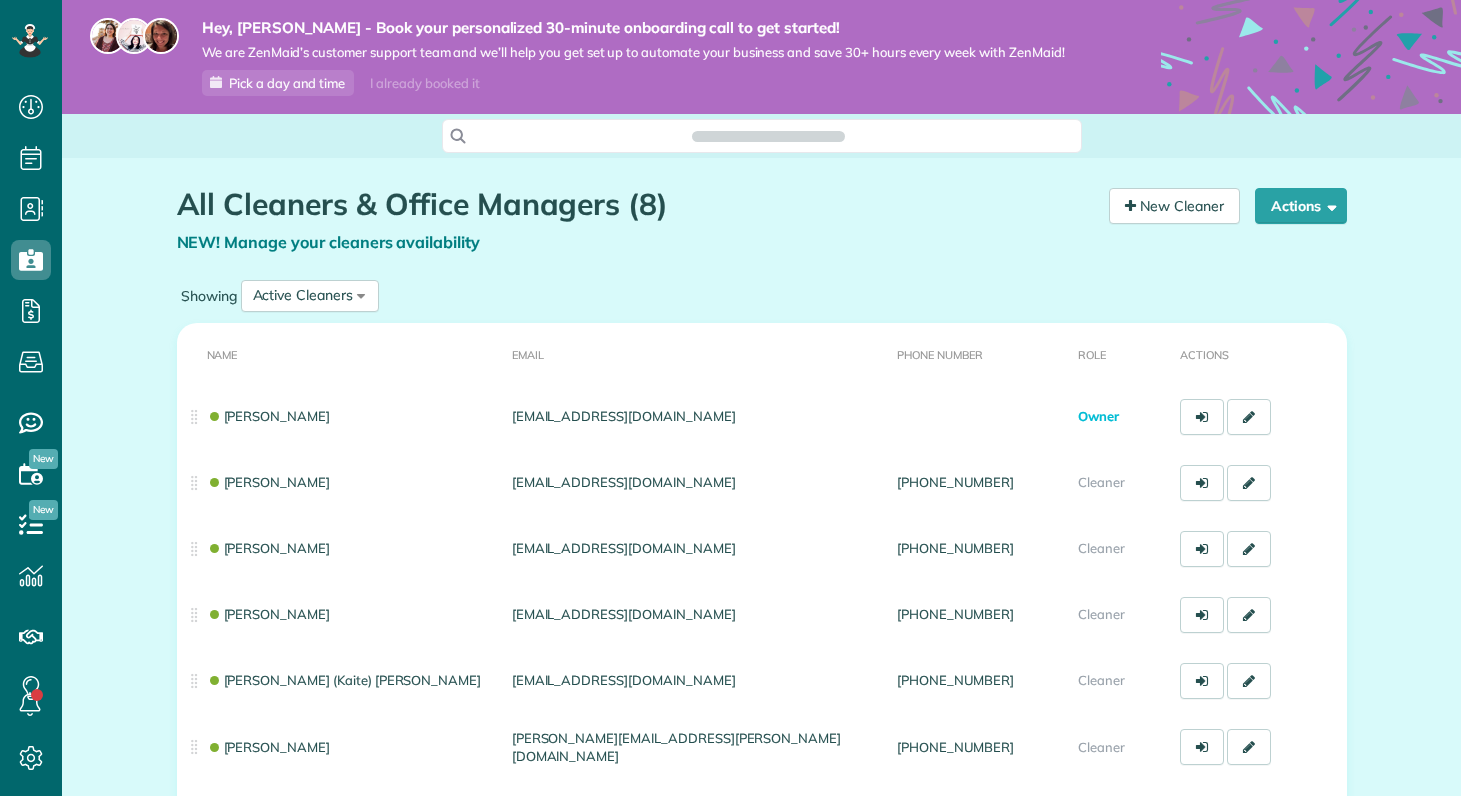 scroll, scrollTop: 0, scrollLeft: 0, axis: both 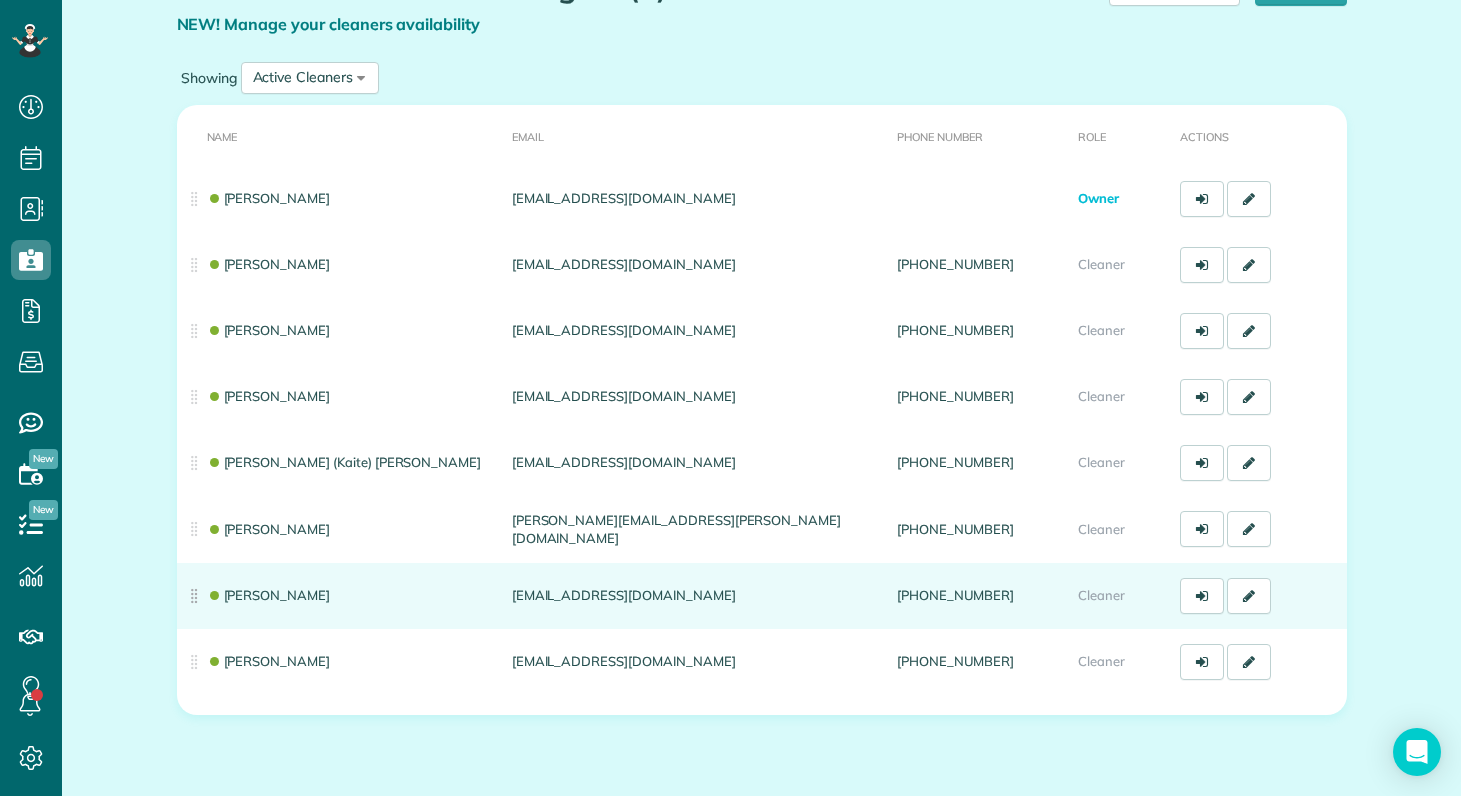 click on "Kolby Cummings" at bounding box center (269, 595) 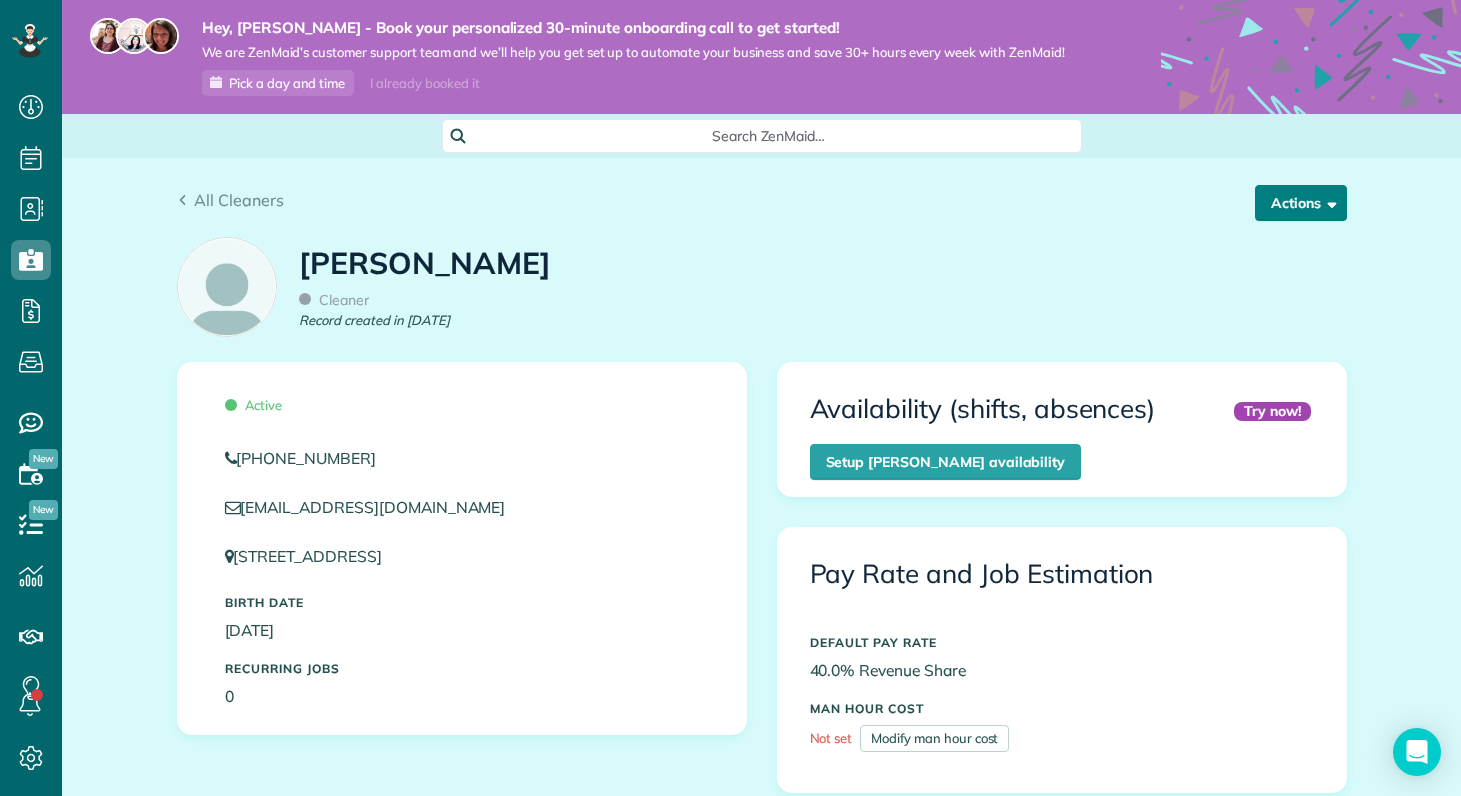 scroll, scrollTop: 0, scrollLeft: 0, axis: both 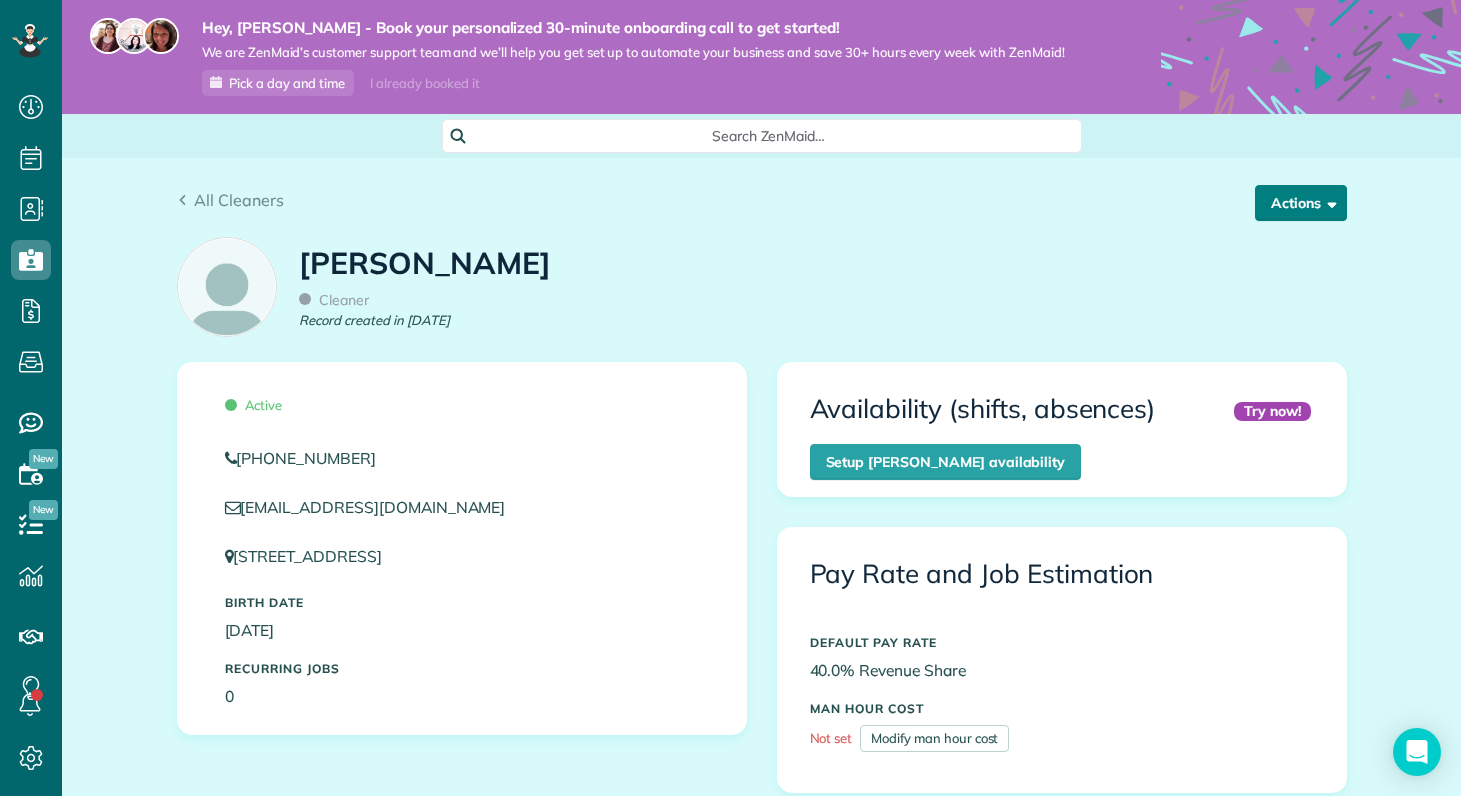click at bounding box center (1328, 202) 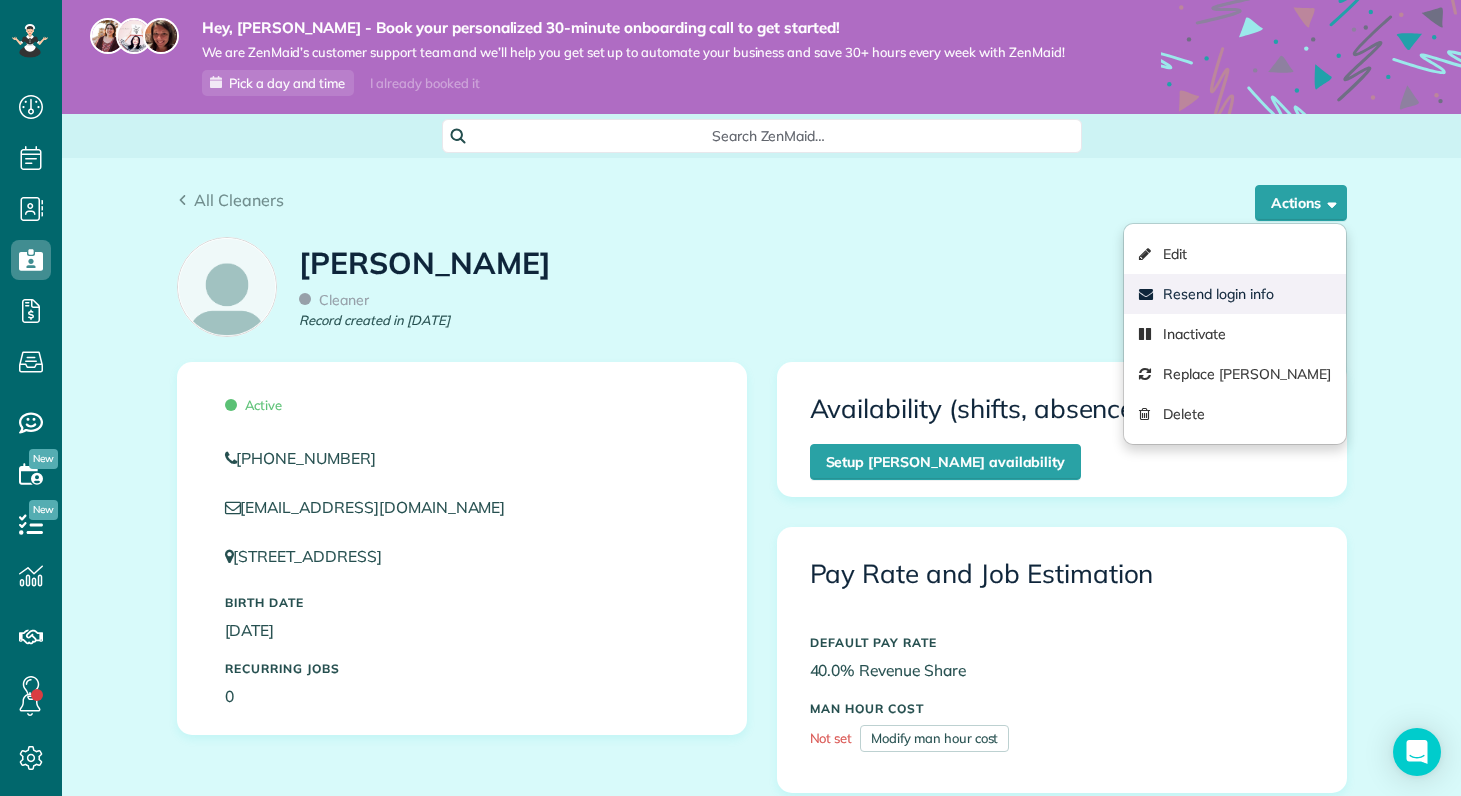 click on "Resend login info" at bounding box center (1234, 294) 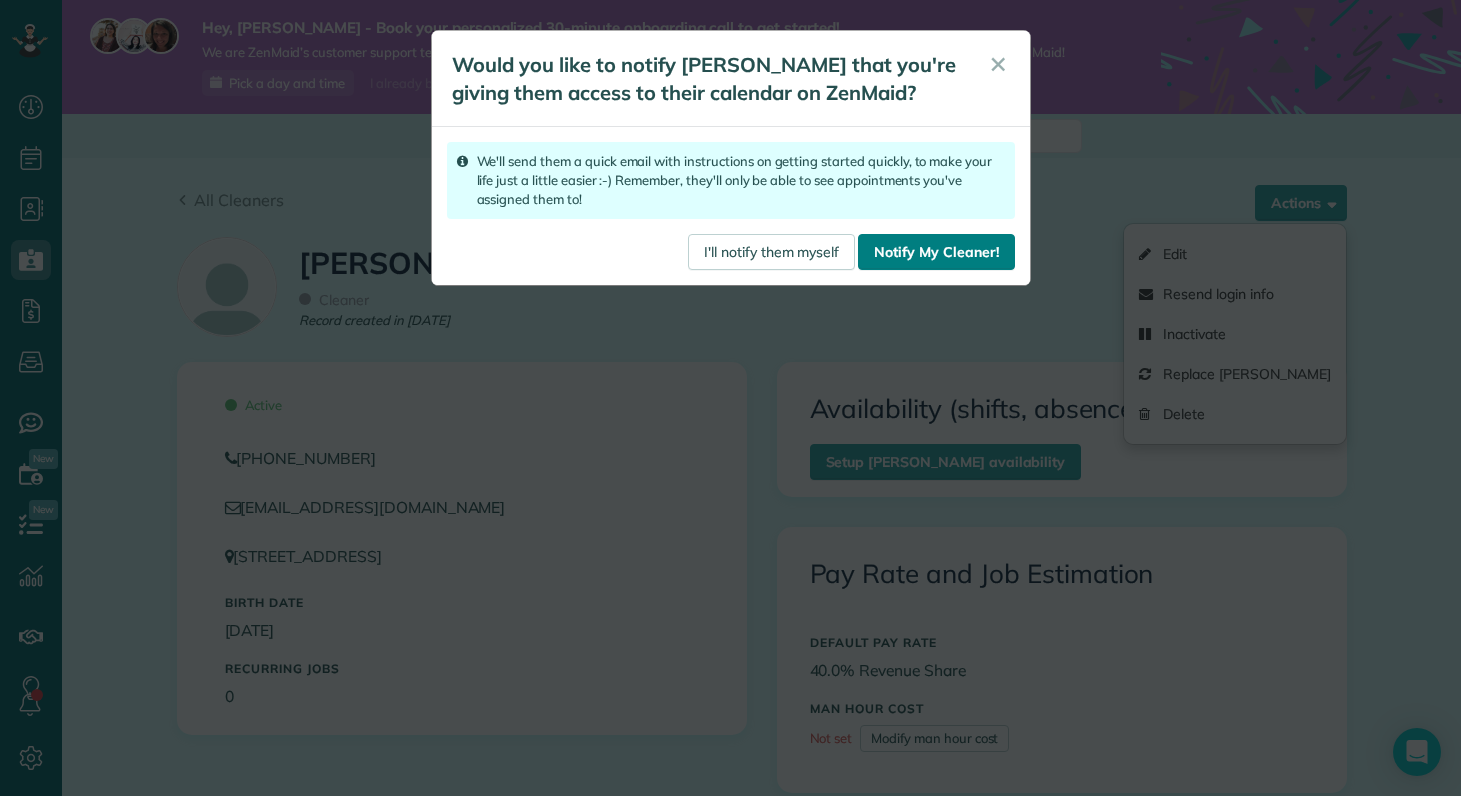 click on "Notify My Cleaner!" at bounding box center [936, 252] 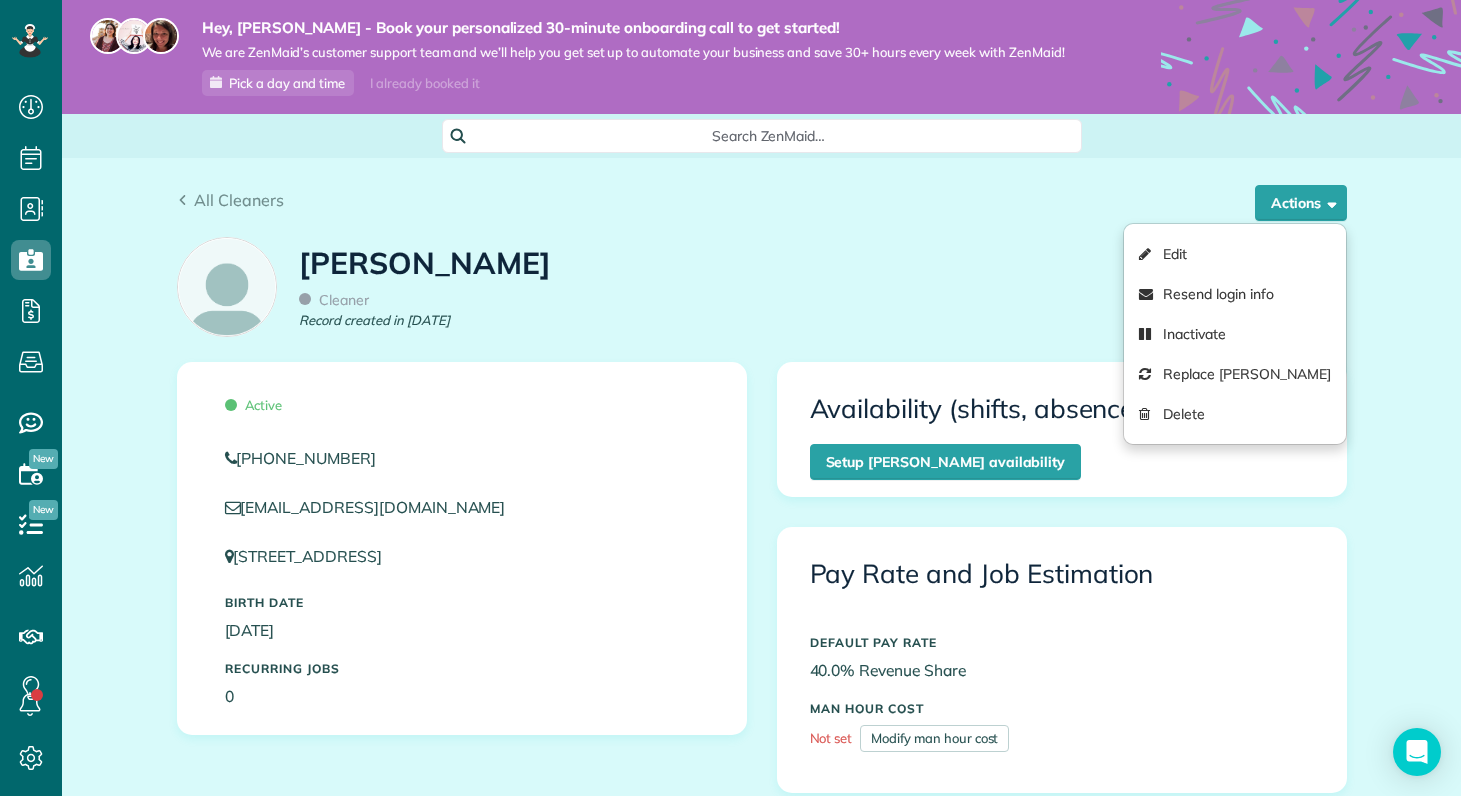 click on "Kolby Cummings
Cleaner
Record created in Jul 2025" at bounding box center (762, 294) 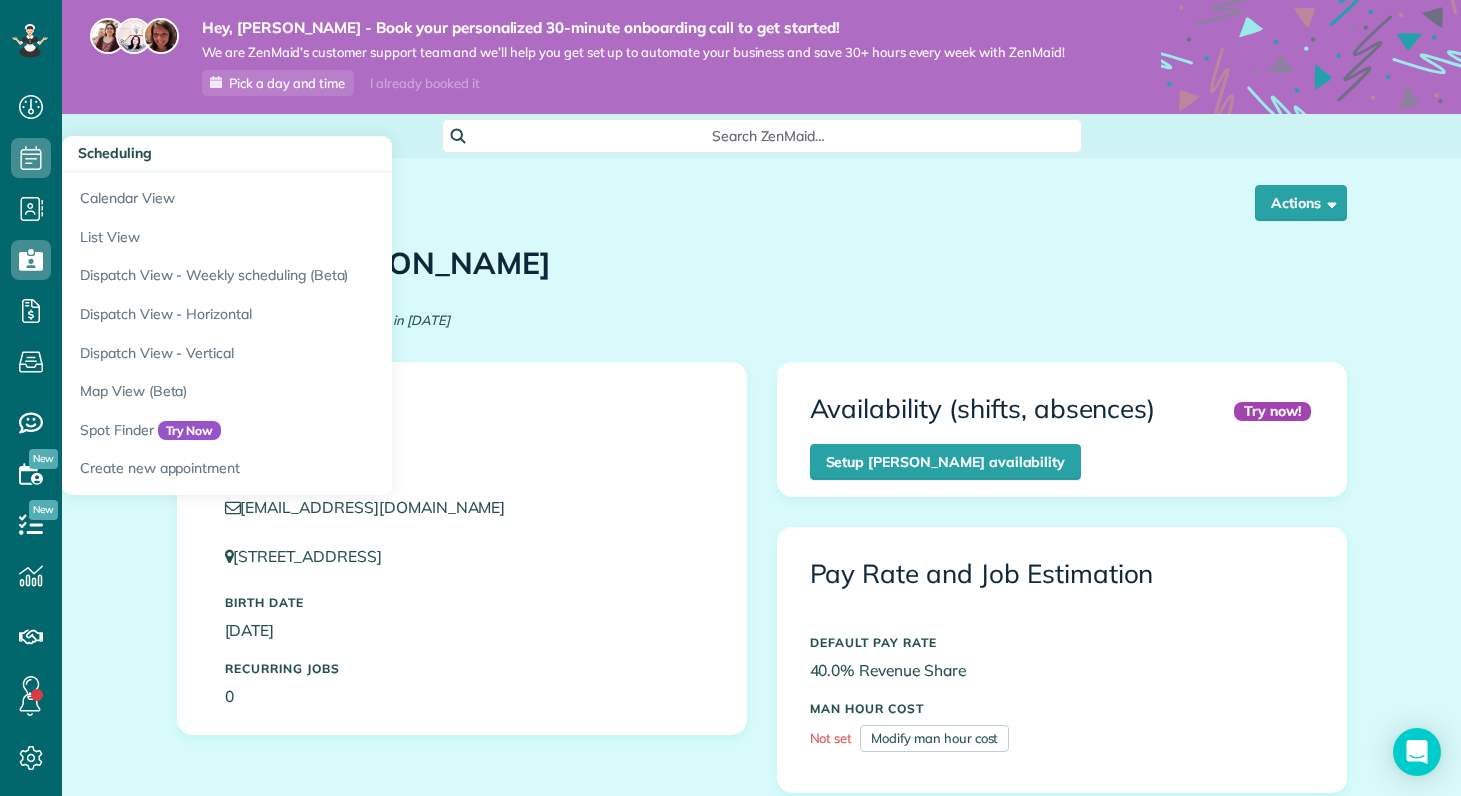 click 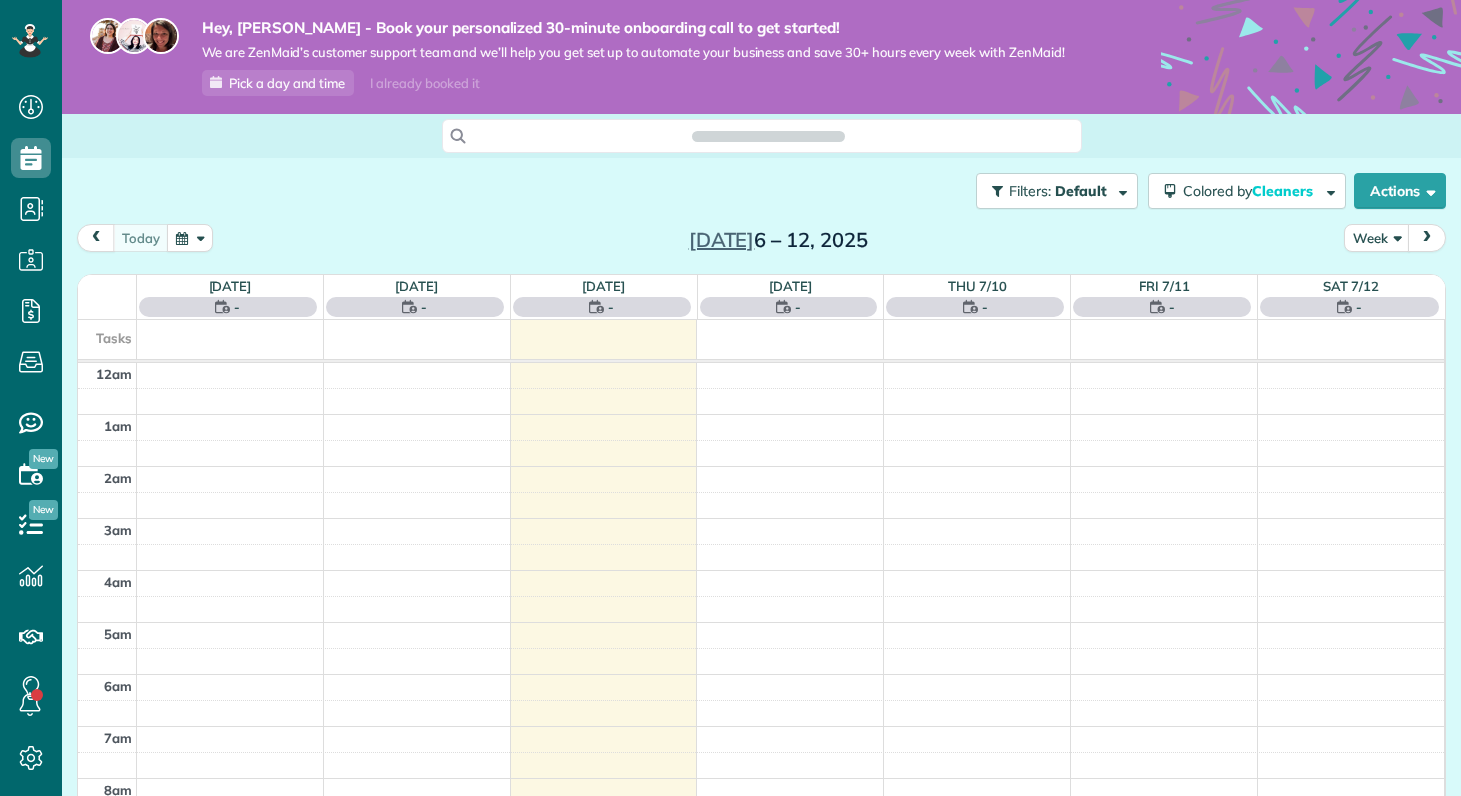 scroll, scrollTop: 0, scrollLeft: 0, axis: both 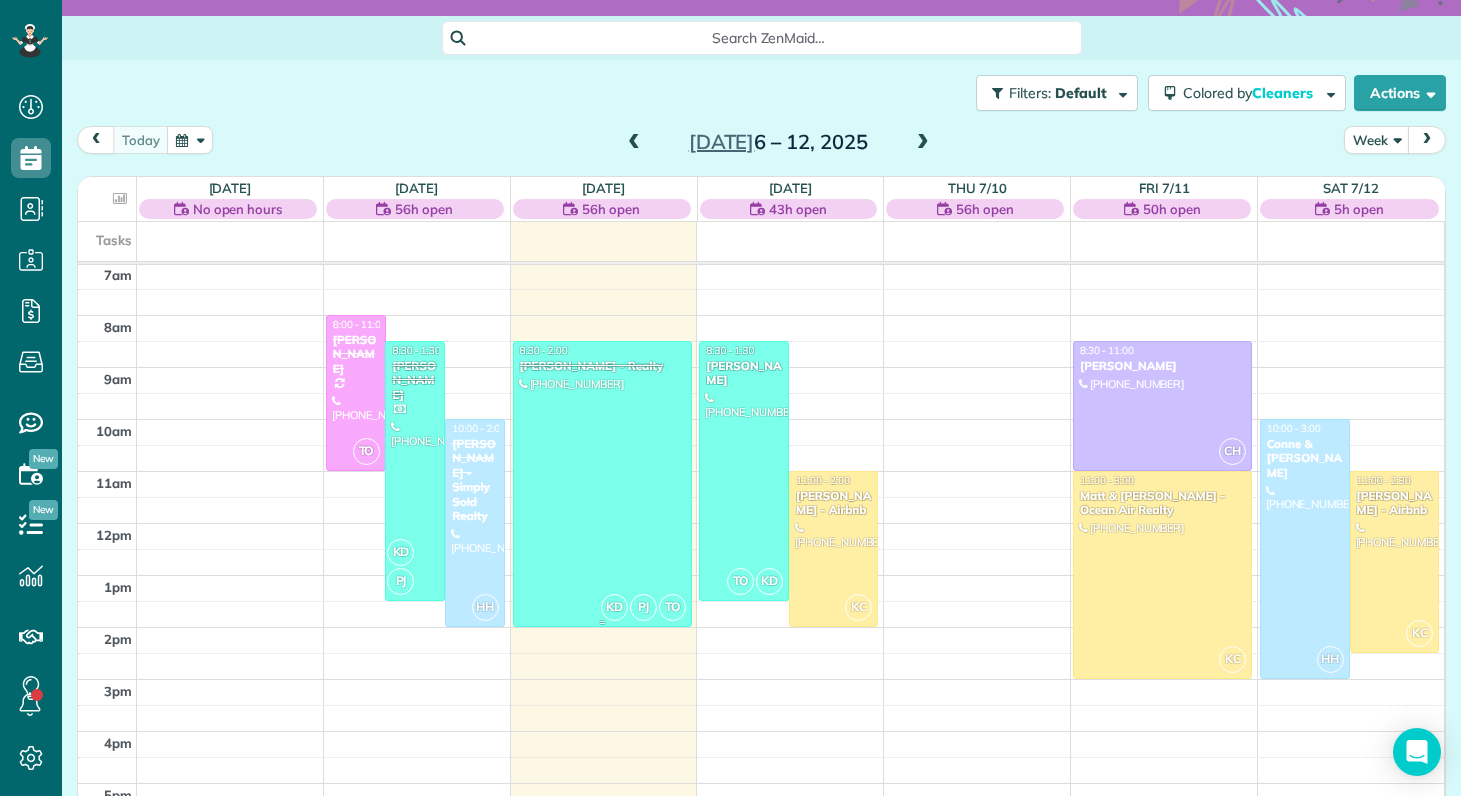 click on "Ally Sypniewski - Realty" at bounding box center (602, 366) 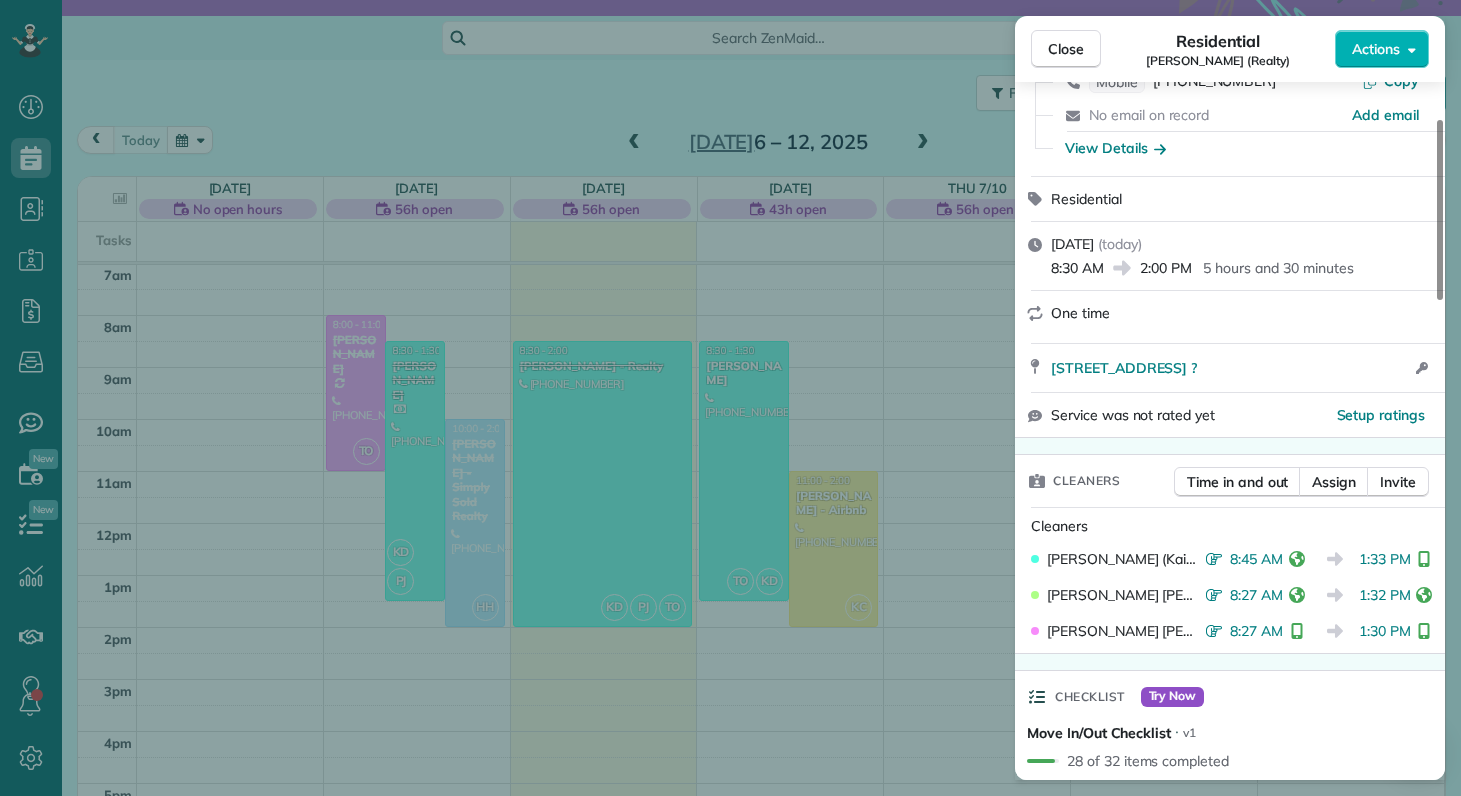 scroll, scrollTop: 143, scrollLeft: 0, axis: vertical 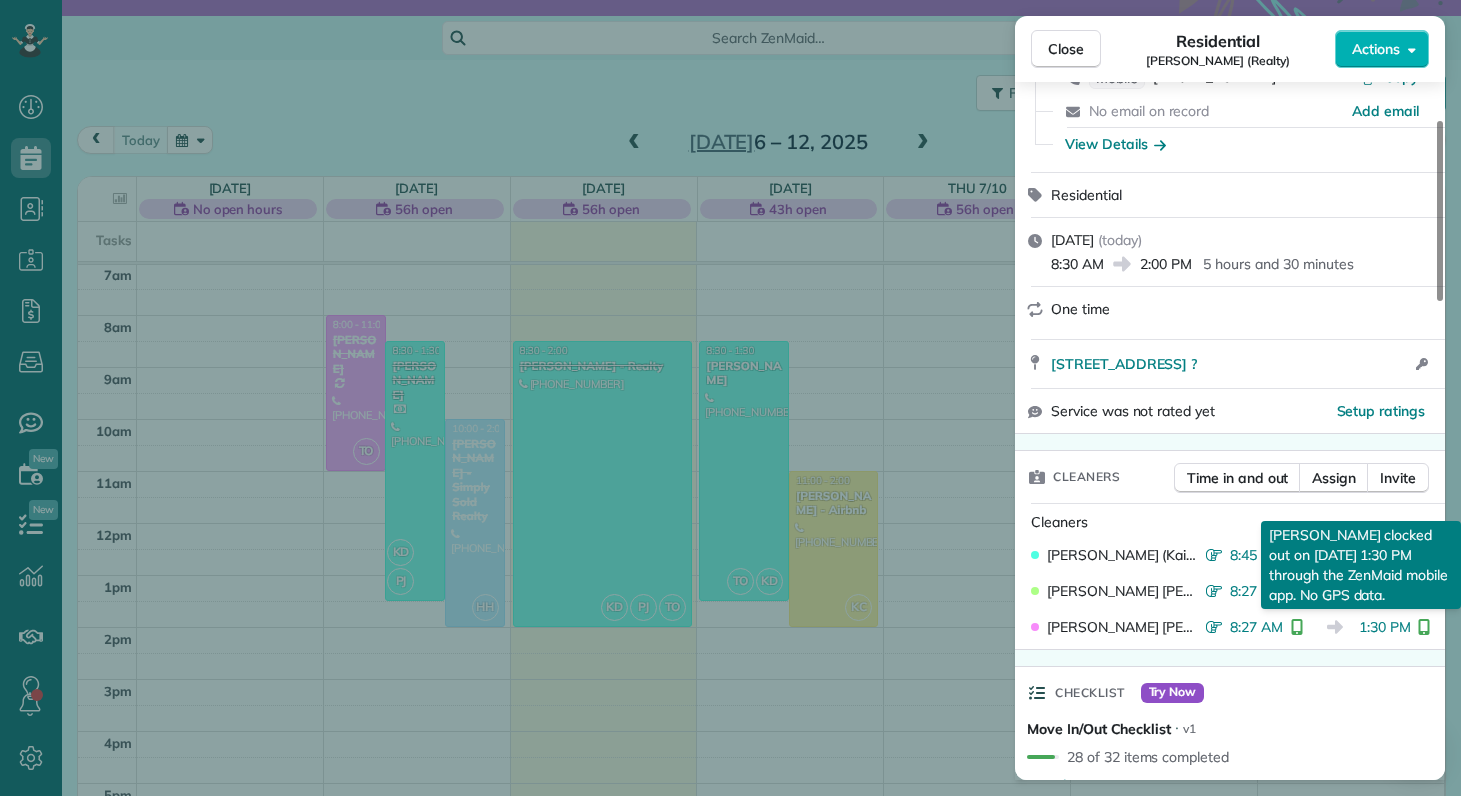 click 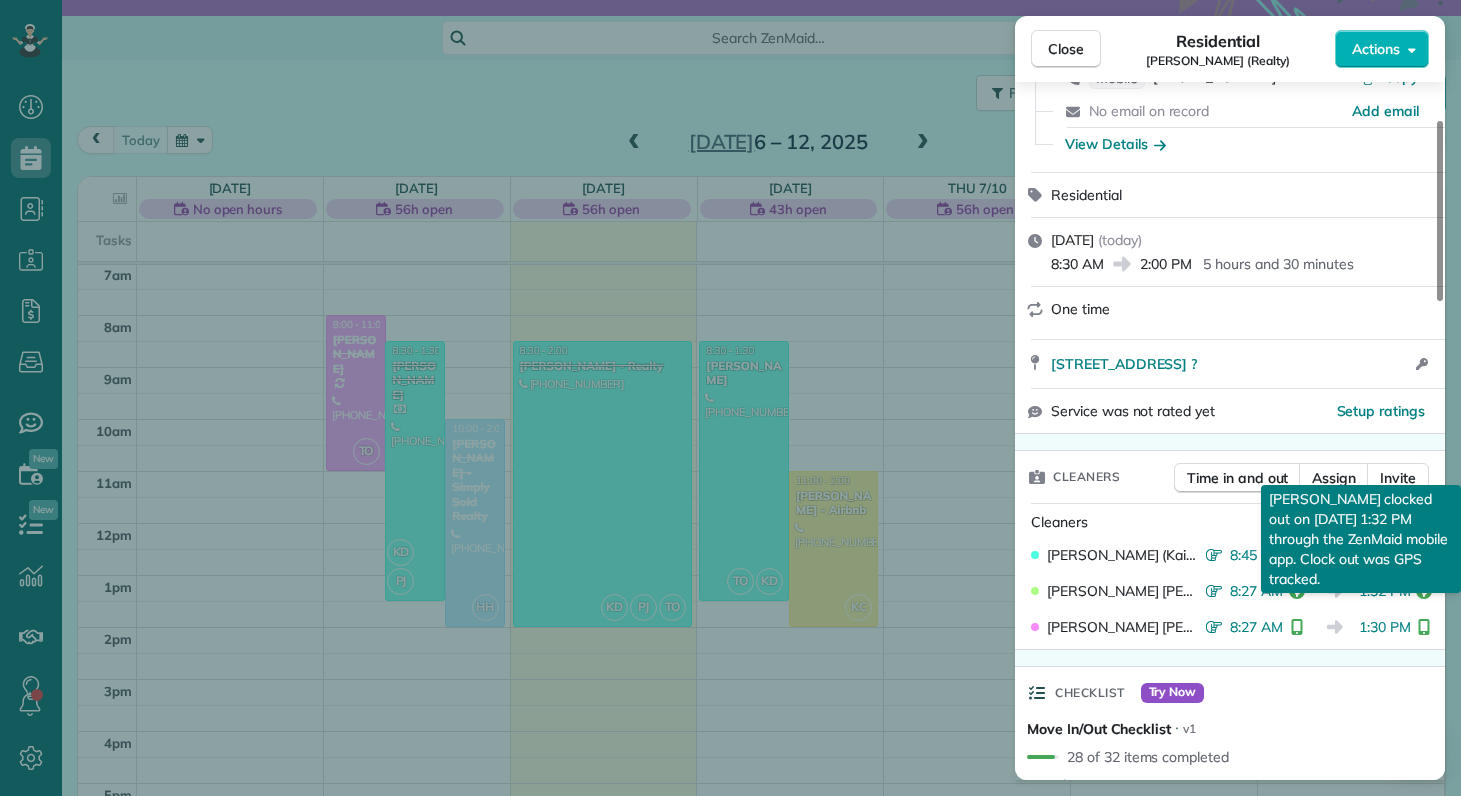 click 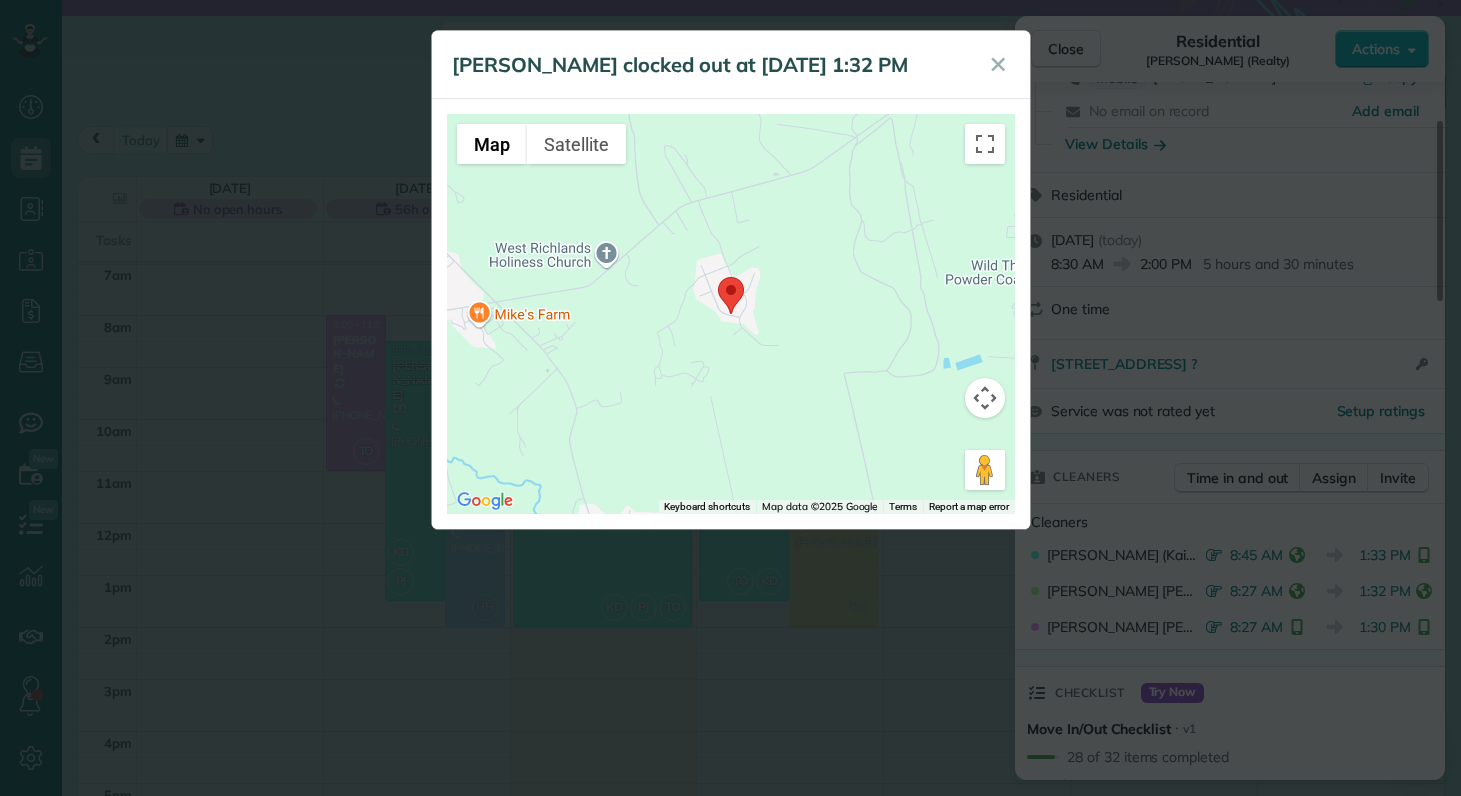click on "Satellite" at bounding box center (576, 144) 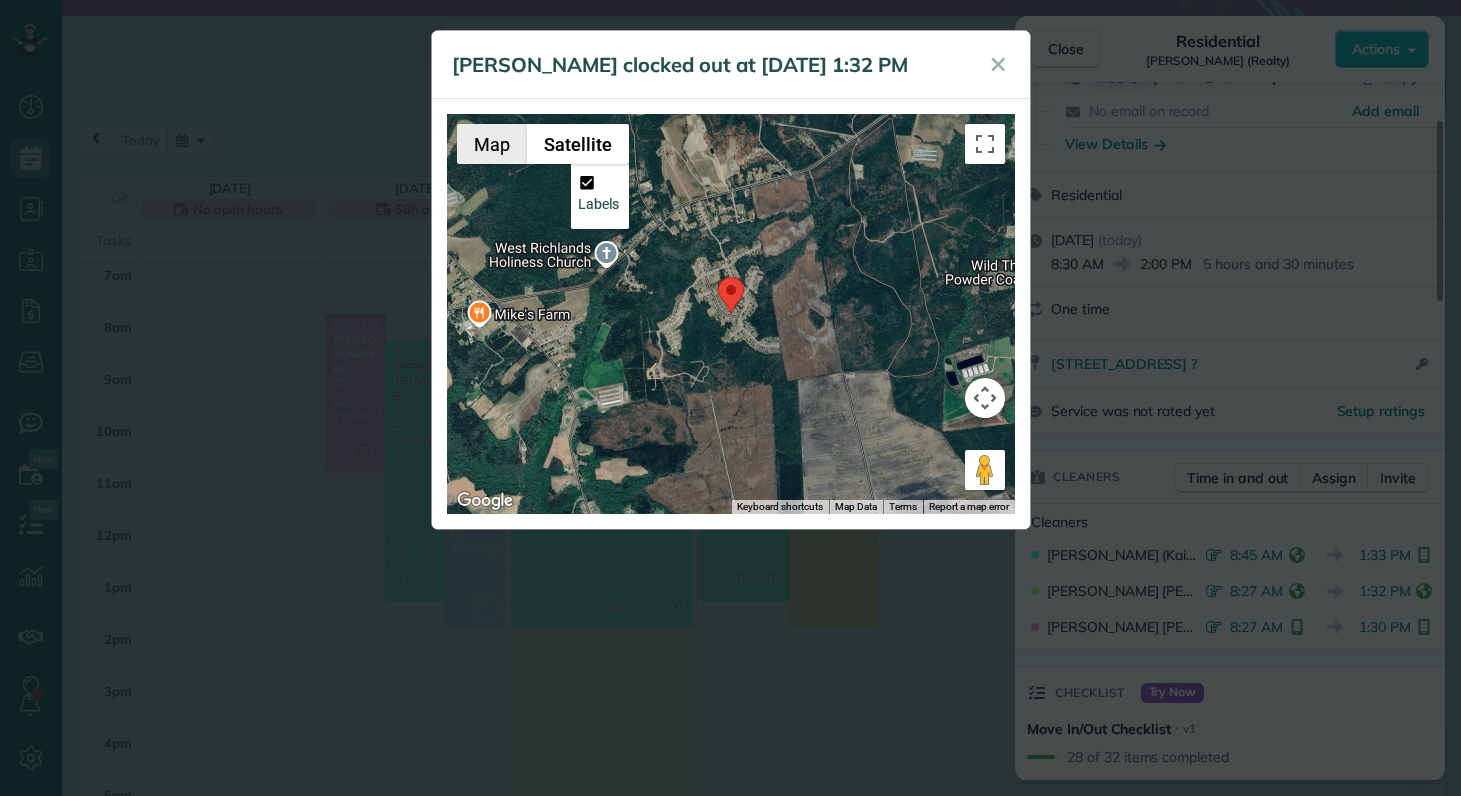 click on "Map" at bounding box center (492, 144) 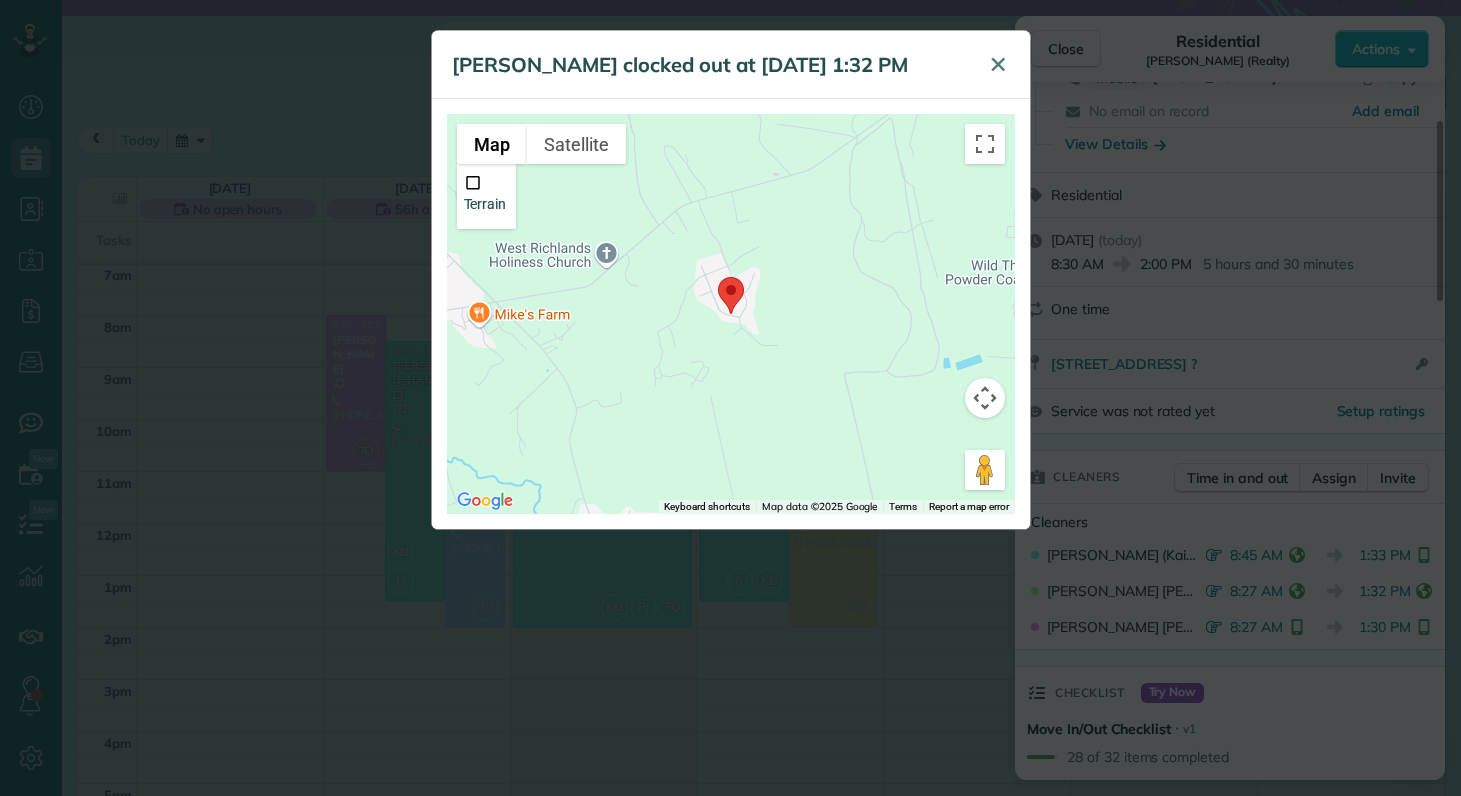 click on "✕" at bounding box center (998, 64) 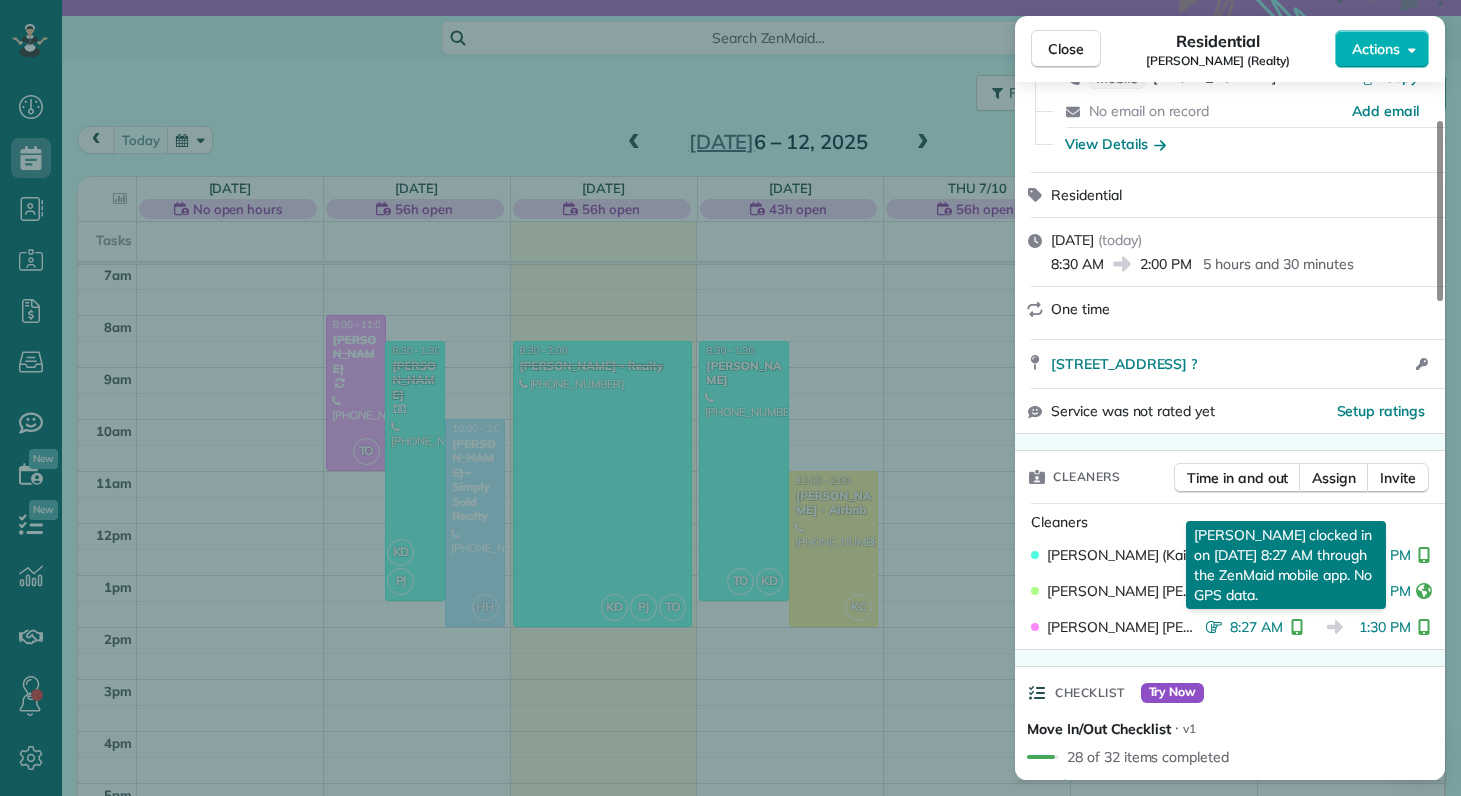 click 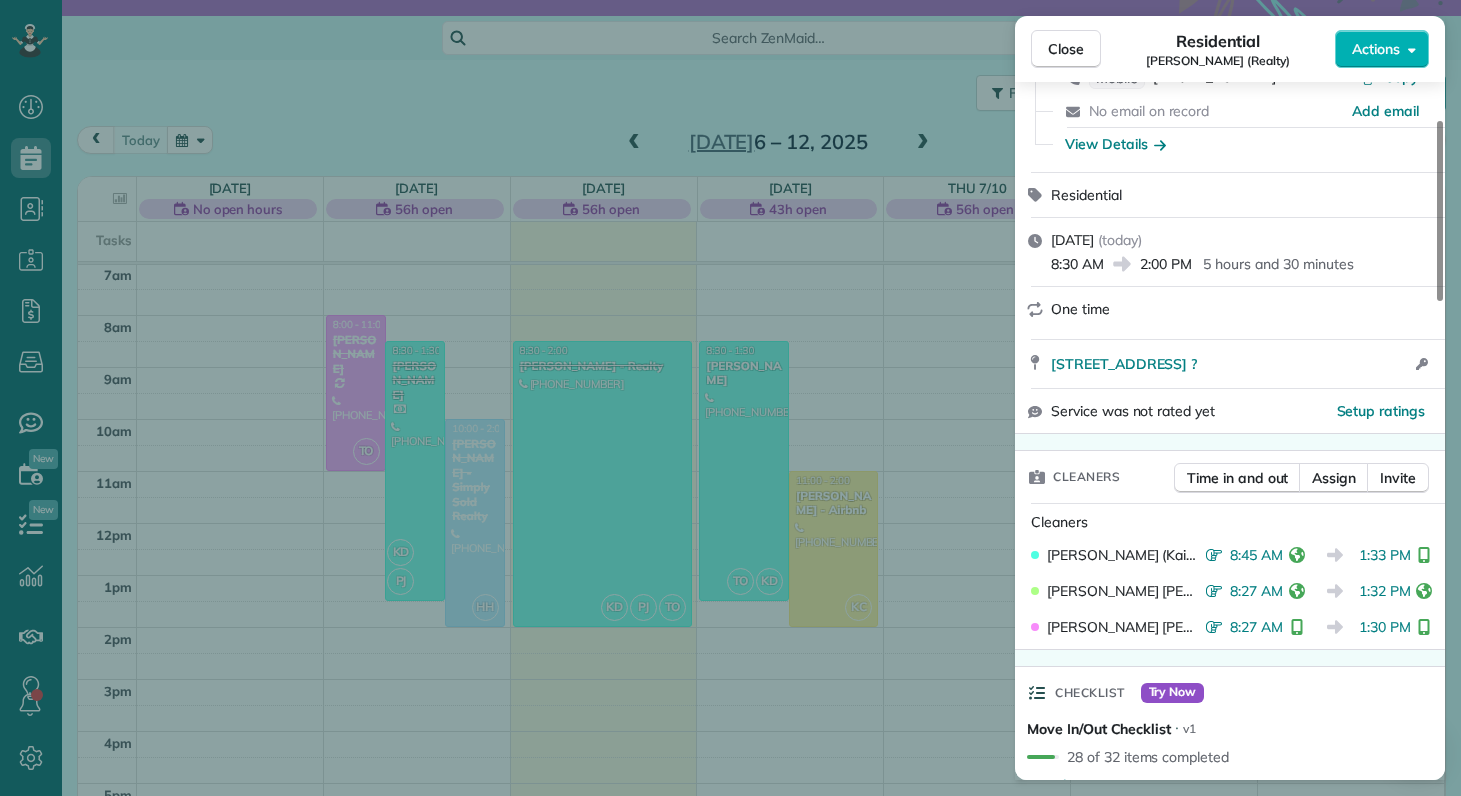 click on "Close Residential Ally Sypniewski (Realty) Actions Status Completed Ally Sypniewski (Realty) · Open profile Mobile (570) 240-1845 Copy No email on record Add email View Details Residential Tuesday, July 08, 2025 ( today ) 8:30 AM 2:00 PM 5 hours and 30 minutes One time 523 Cherry Blossom Lane Richlands NC ? Open access information Service was not rated yet Setup ratings Cleaners Time in and out Assign Invite Cleaners Kaitlin (Kaite)   Delorme 8:45 AM 1:33 PM Phoebe   Joetzki 8:27 AM 1:32 PM Taylor   Obryan 8:27 AM 1:30 PM Checklist Try Now Move In/Out Checklist  ⋅  v1 28 of 32 items completed Details Unassign Billing Billing actions Price $0.00 Overcharge $0.00 Discount $0.00 Coupon discount - Primary tax - Secondary tax - Total appointment price $0.00 Tips collected New feature! $0.00 Mark as paid Total including tip $0.00 Get paid online in no-time! Send an invoice and reward your cleaners with tips Charge customer credit card Appointment custom fields Reason for Skip - Hidden from cleaners Pay Method -" at bounding box center [730, 398] 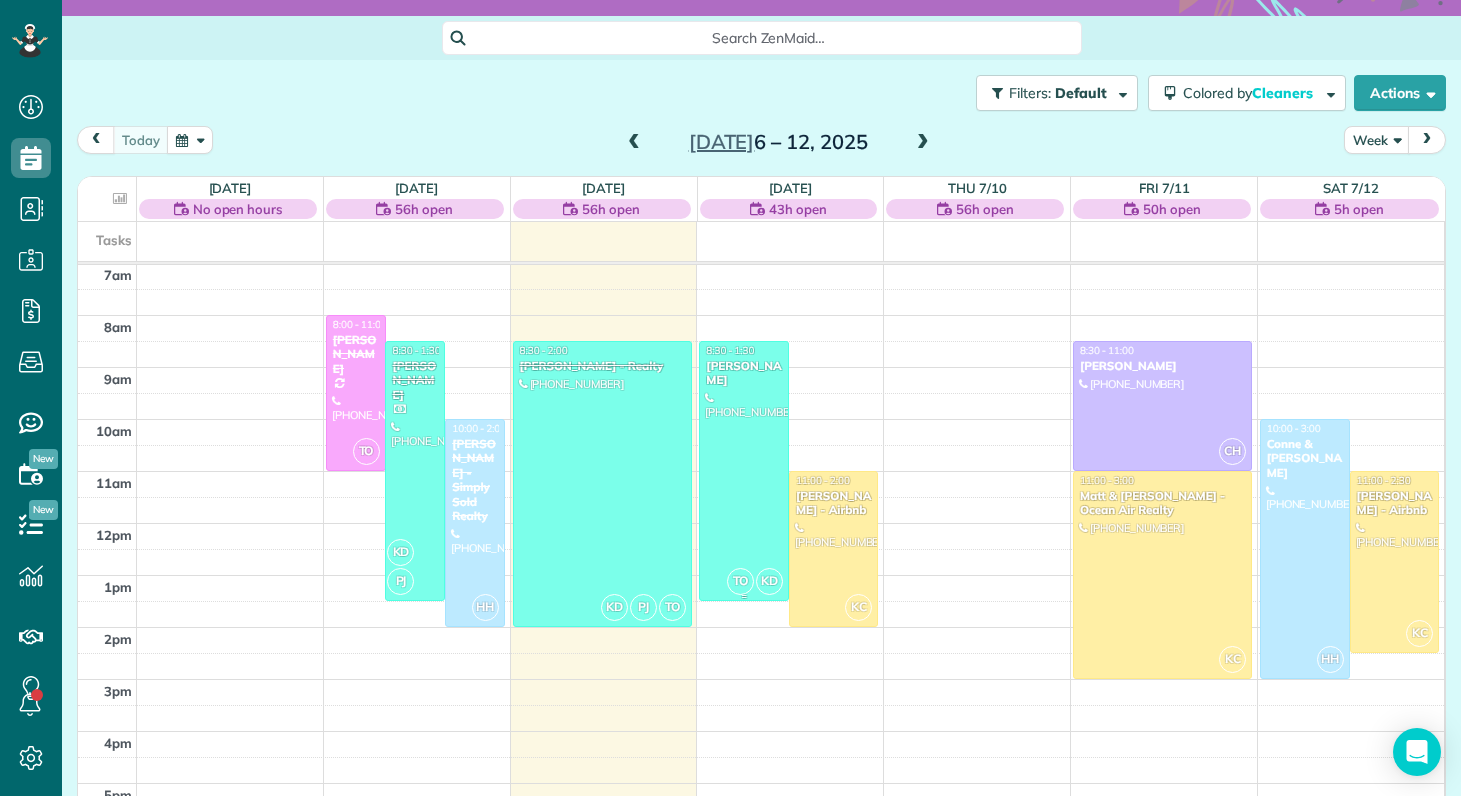 click on "8:30 - 1:30" at bounding box center [730, 350] 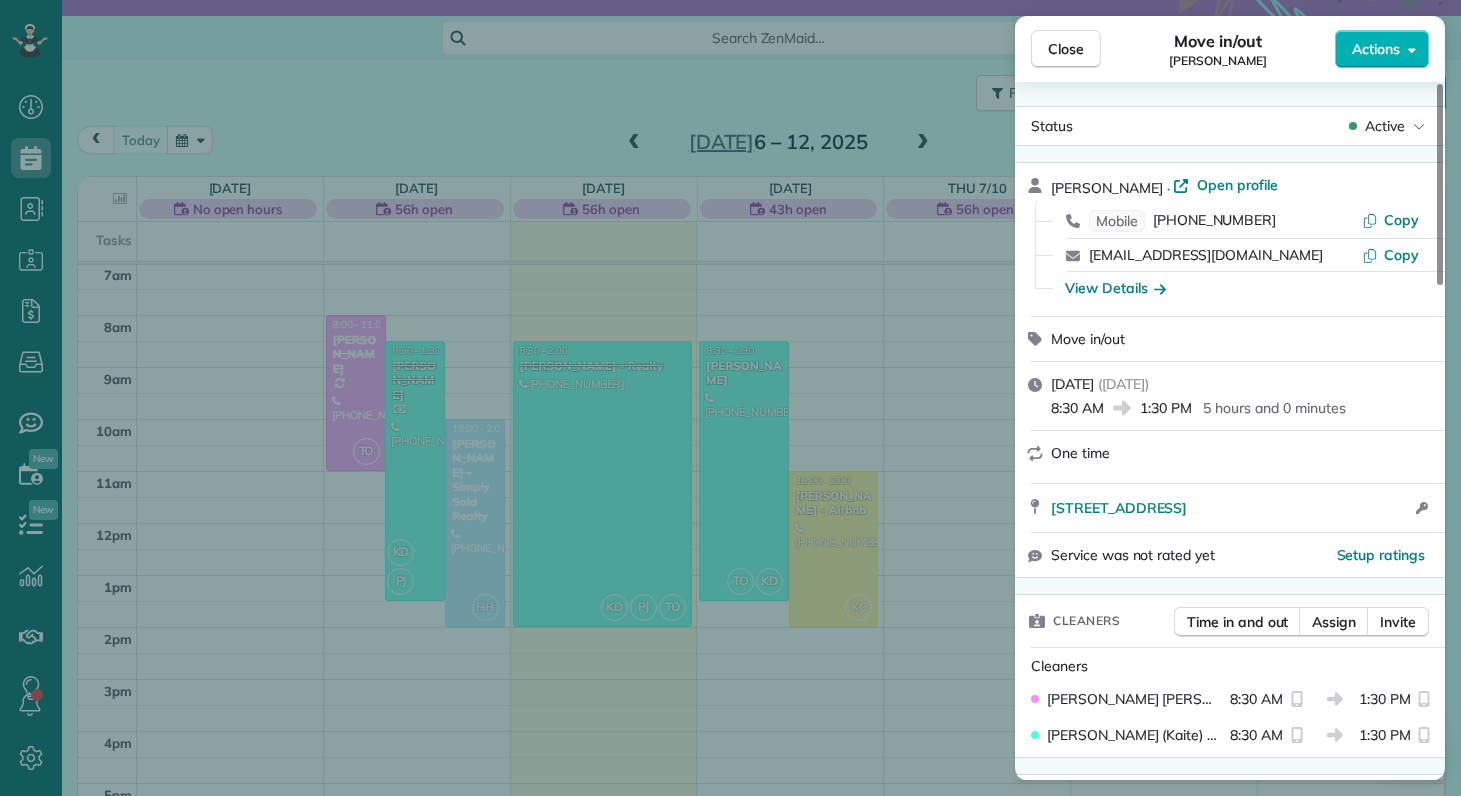 click on "Close Move in/out Geoffrey Mraz Actions Status Active Geoffrey Mraz · Open profile Mobile (630) 478-5568 Copy geoffmraz@gmail.com Copy View Details Move in/out Wednesday, July 09, 2025 ( tomorrow ) 8:30 AM 1:30 PM 5 hours and 0 minutes One time 126 Walnut Hills Drive Richlands NC 28574 Open access information Service was not rated yet Setup ratings Cleaners Time in and out Assign Invite Cleaners Taylor   Obryan 8:30 AM 1:30 PM Kaitlin (Kaite)   Delorme 8:30 AM 1:30 PM Checklist Try Now Move In/Out Checklist  ⋅  v1 includes 32 items Details Unassign Billing Billing actions Price $0.00 Overcharge $0.00 Discount $0.00 Coupon discount - Primary tax - Secondary tax - Total appointment price $0.00 Tips collected New feature! $0.00 Mark as paid Total including tip $0.00 Get paid online in no-time! Send an invoice and reward your cleaners with tips Charge customer credit card Appointment custom fields Reason for Skip - Hidden from cleaners Pay Method Credit Card Hidden from cleaners Work items Move In/Out    Notes" at bounding box center [730, 398] 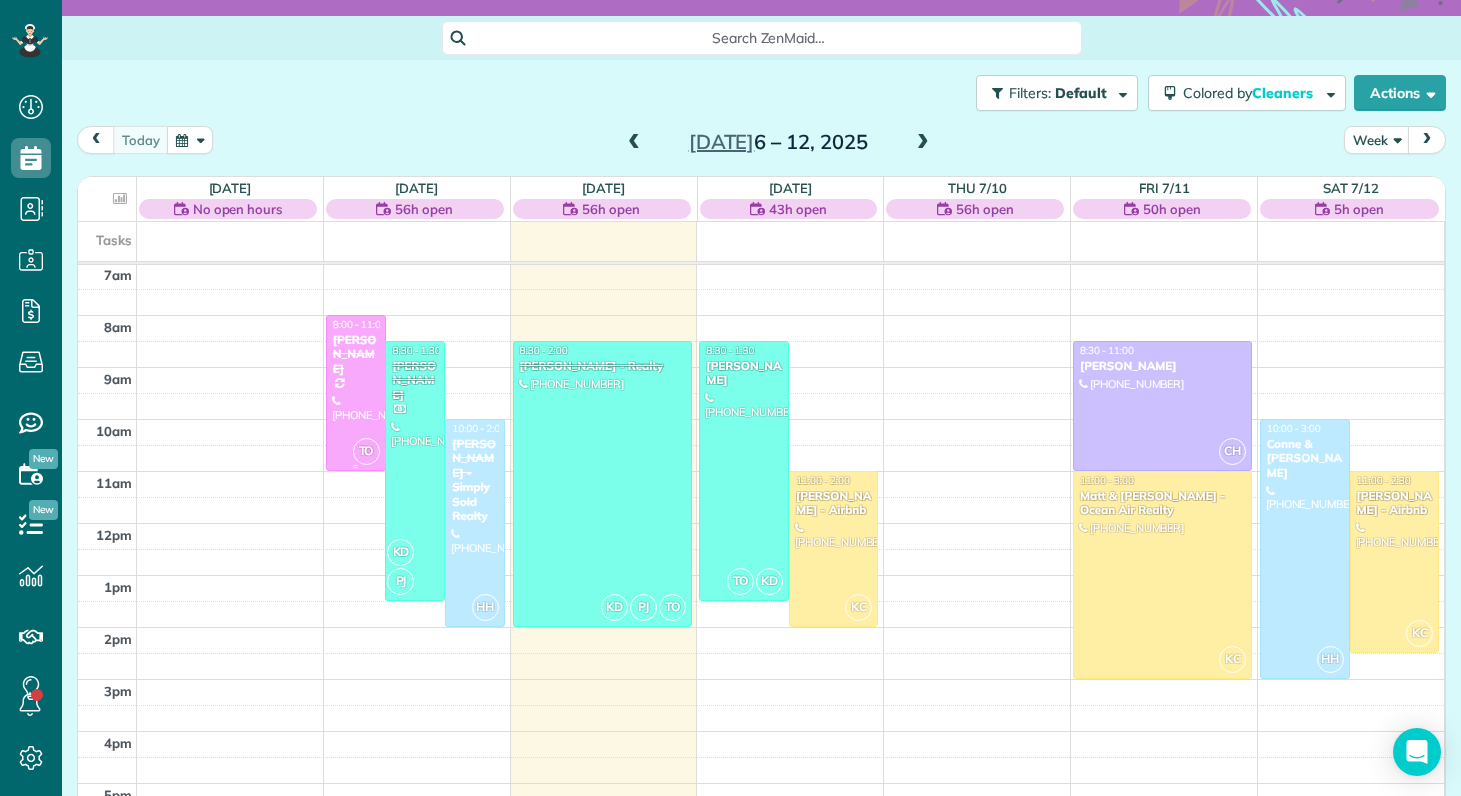 click on "TO" at bounding box center [366, 451] 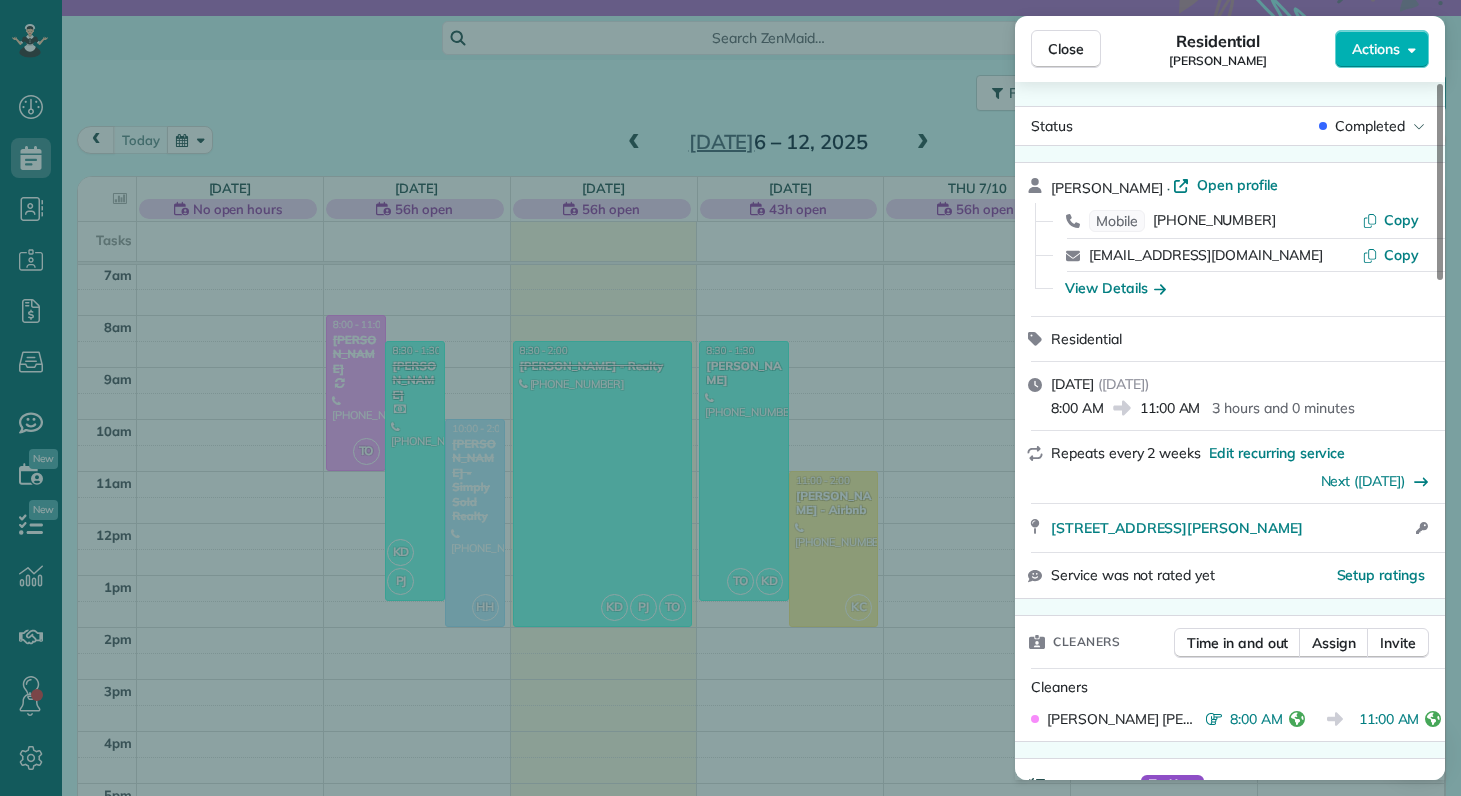 click on "Close Residential Kelly Delaney Actions Status Completed Kelly Delaney · Open profile Mobile (910) 650-2280 Copy klyles2011@gmail.com Copy View Details Residential Monday, July 07, 2025 ( yesterday ) 8:00 AM 11:00 AM 3 hours and 0 minutes Repeats every 2 weeks Edit recurring service Next (Jul 21) 907 Eakins Lane Richlands NC 28574 Open access information Service was not rated yet Setup ratings Cleaners Time in and out Assign Invite Cleaners Taylor   Obryan 8:00 AM 11:00 AM Checklist Try Now Standard Clean Checklist   ⋅  v1 10 of 10 items completed Details Unassign Billing Billing actions Price $130.00 Overcharge $0.00 Discount $0.00 Coupon discount - Primary tax - Secondary tax - Total appointment price $130.00 Tips collected New feature! $0.00 Unpaid Mark as paid Total including tip $130.00 Get paid online in no-time! Send an invoice and reward your cleaners with tips Charge customer credit card Appointment custom fields Reason for Skip - Hidden from cleaners Pay Method Credit Card Hidden from cleaners" at bounding box center (730, 398) 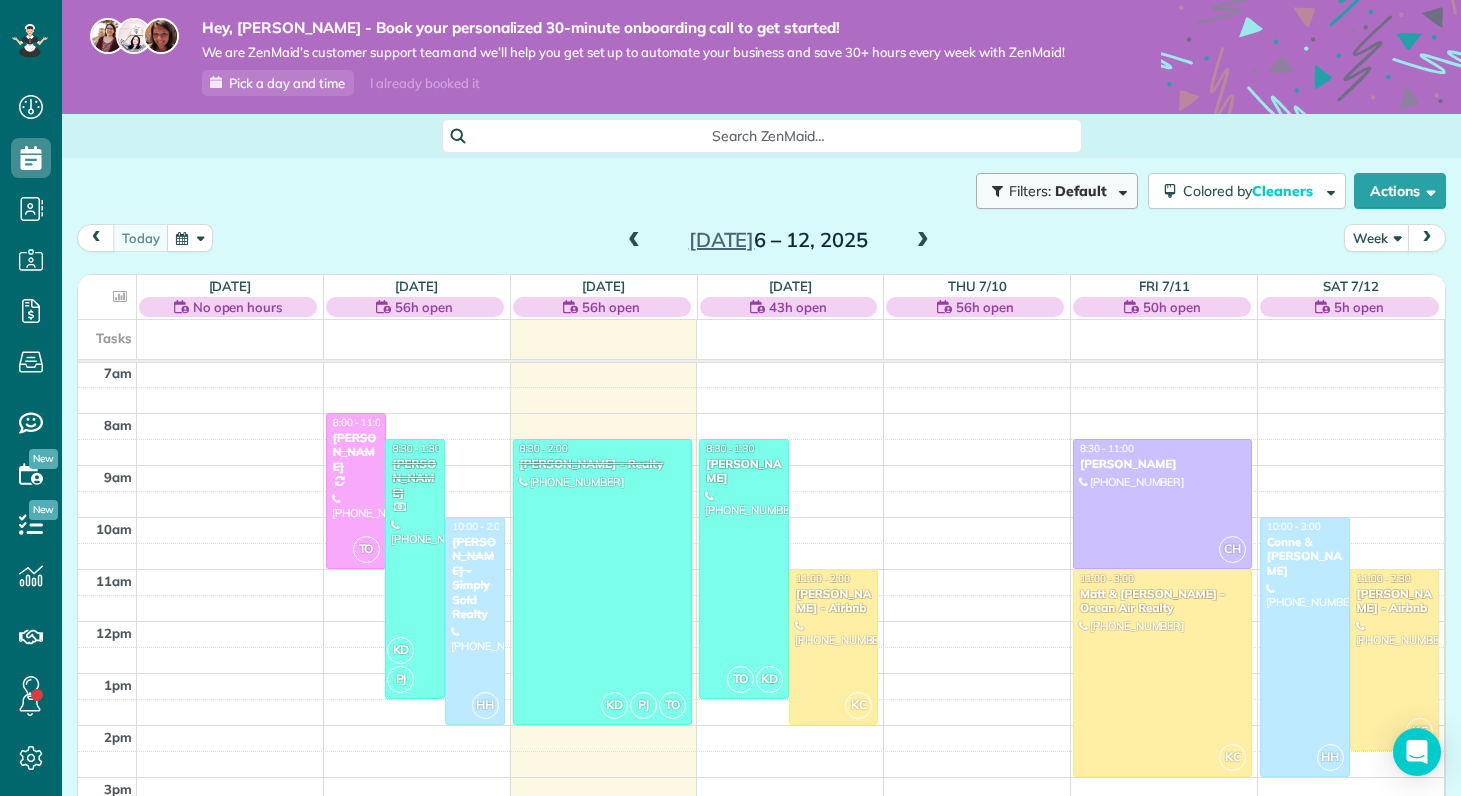 scroll, scrollTop: 0, scrollLeft: 0, axis: both 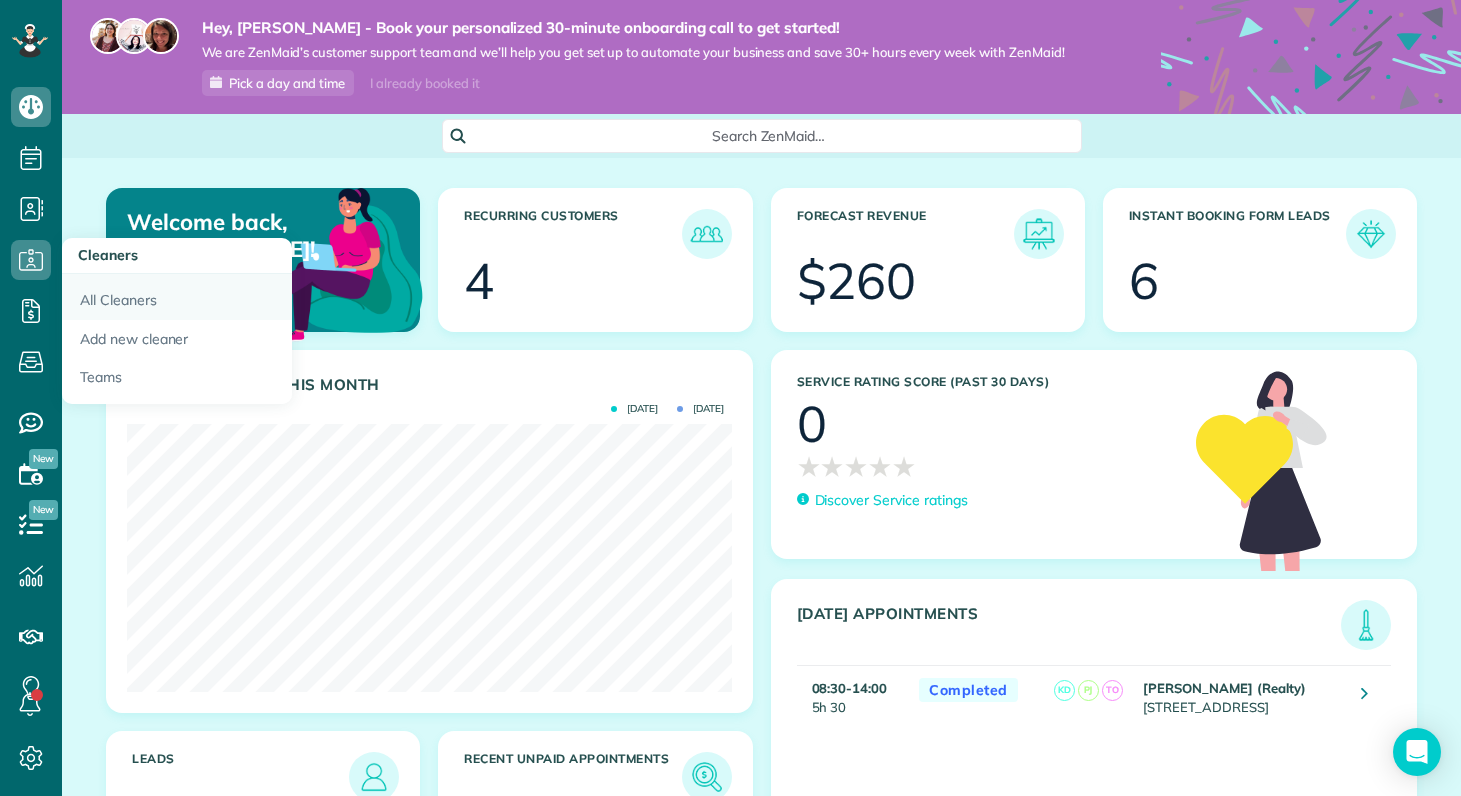 click on "All Cleaners" at bounding box center [177, 297] 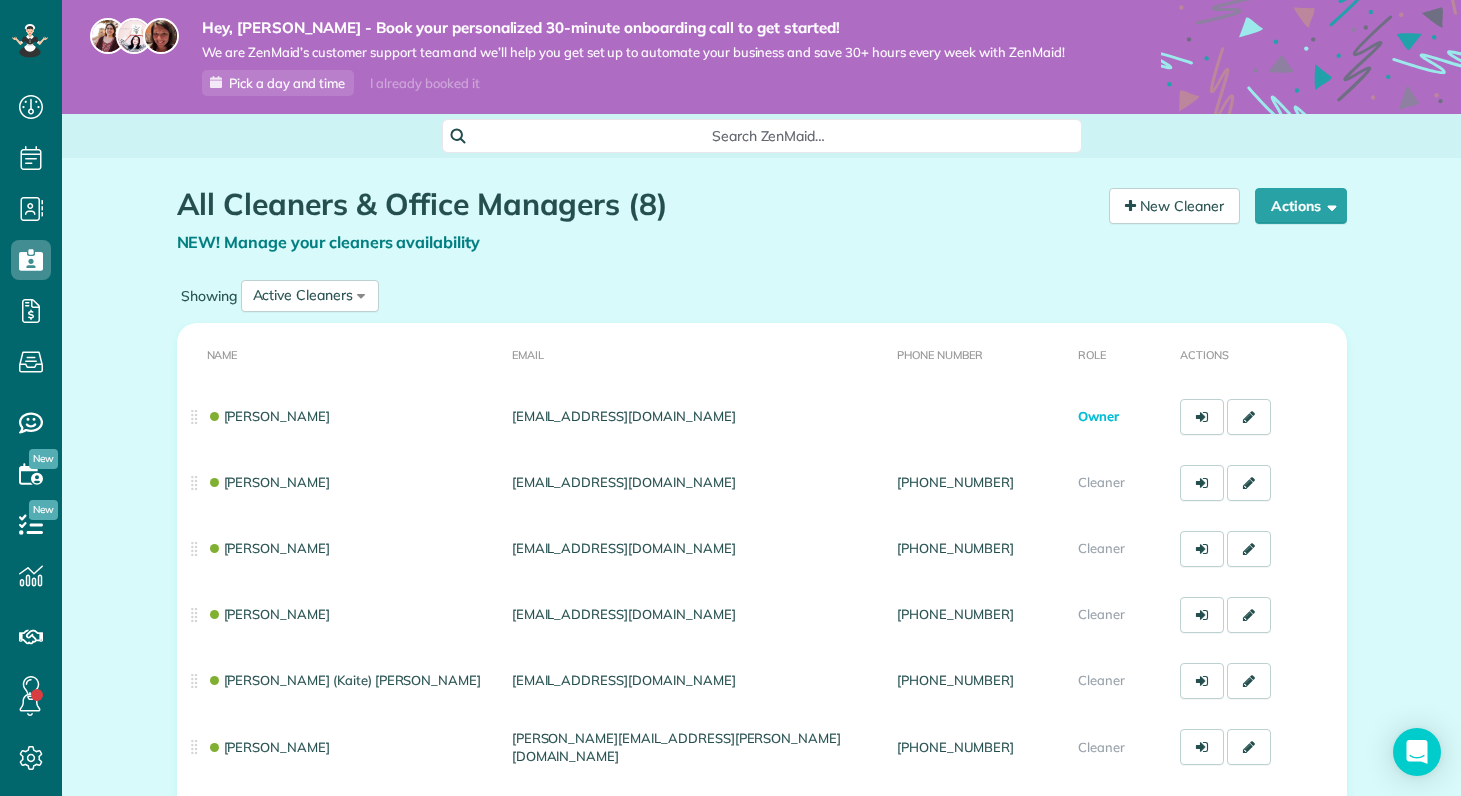 scroll, scrollTop: 0, scrollLeft: 0, axis: both 